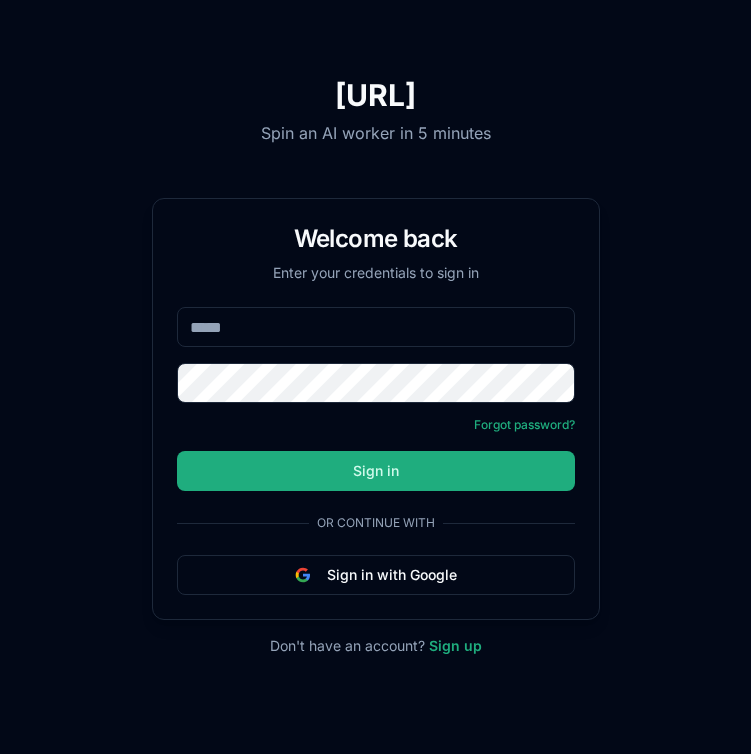 scroll, scrollTop: 0, scrollLeft: 0, axis: both 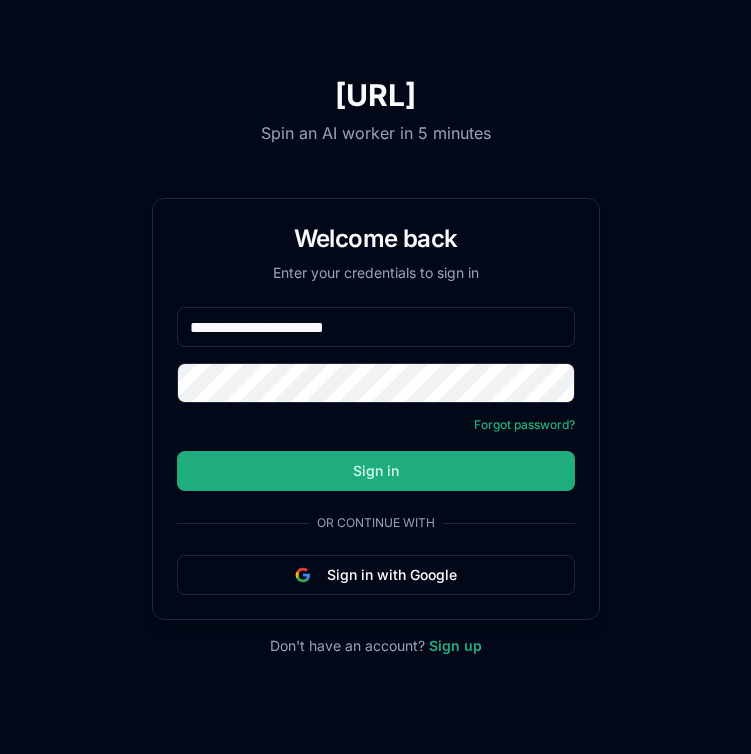 type on "**********" 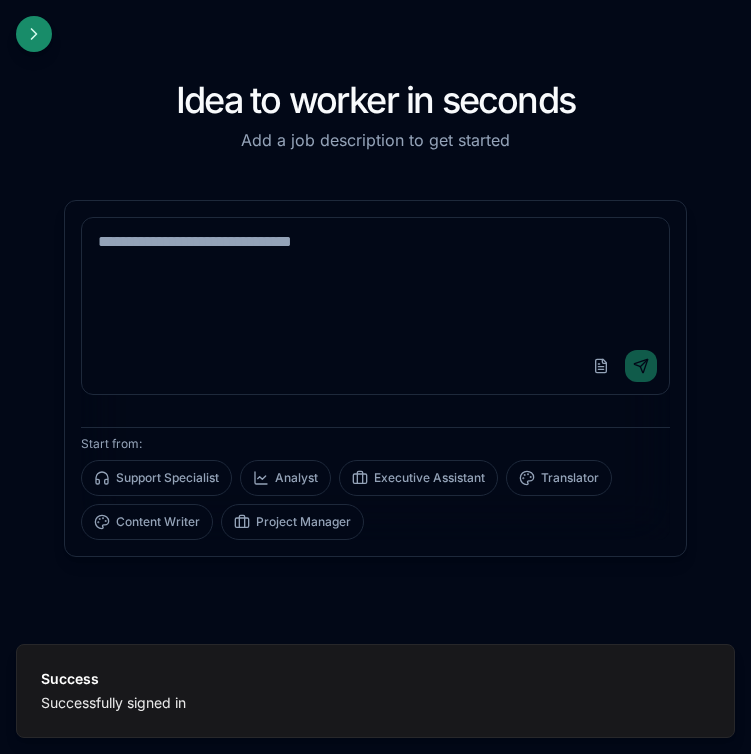 click 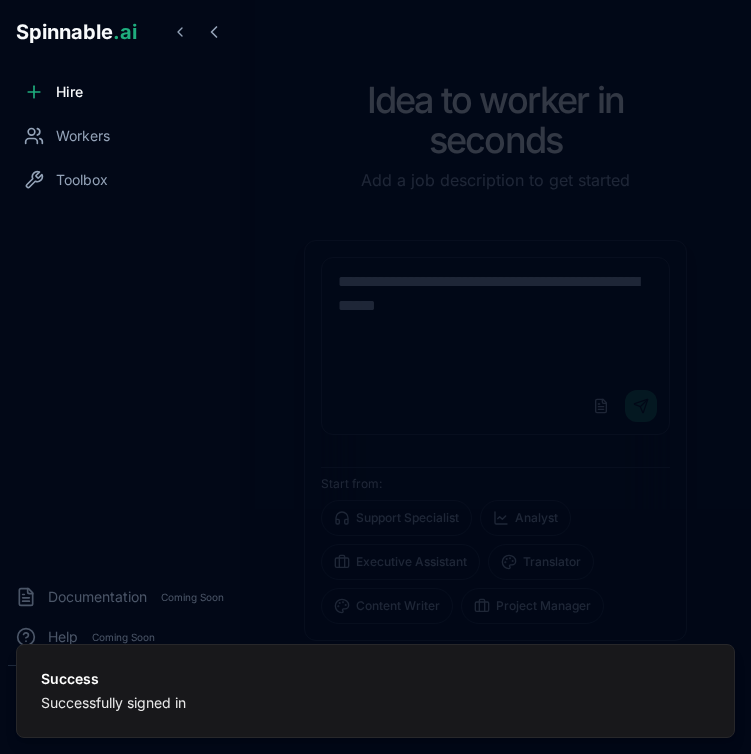 click on "Hire" at bounding box center (120, 92) 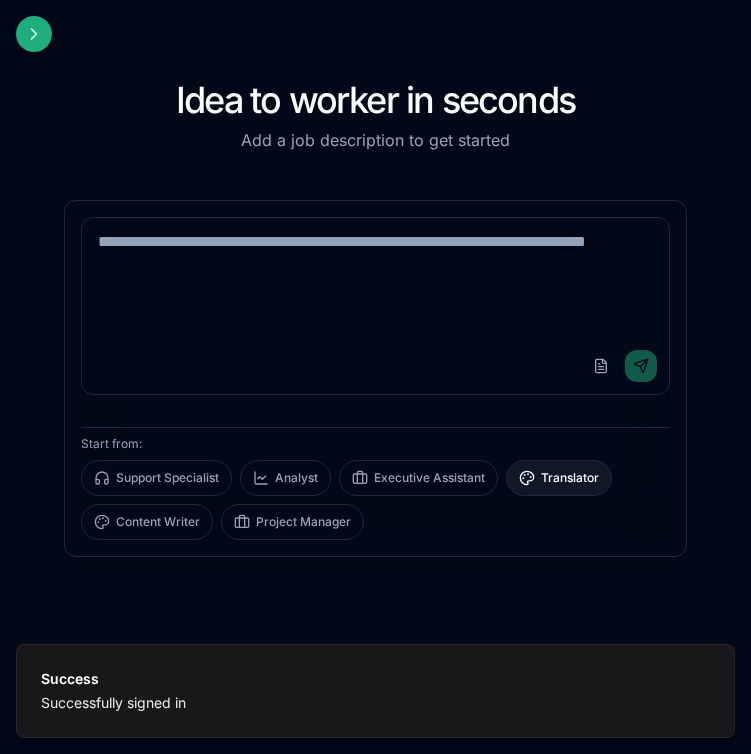 click on "Translator" at bounding box center (559, 478) 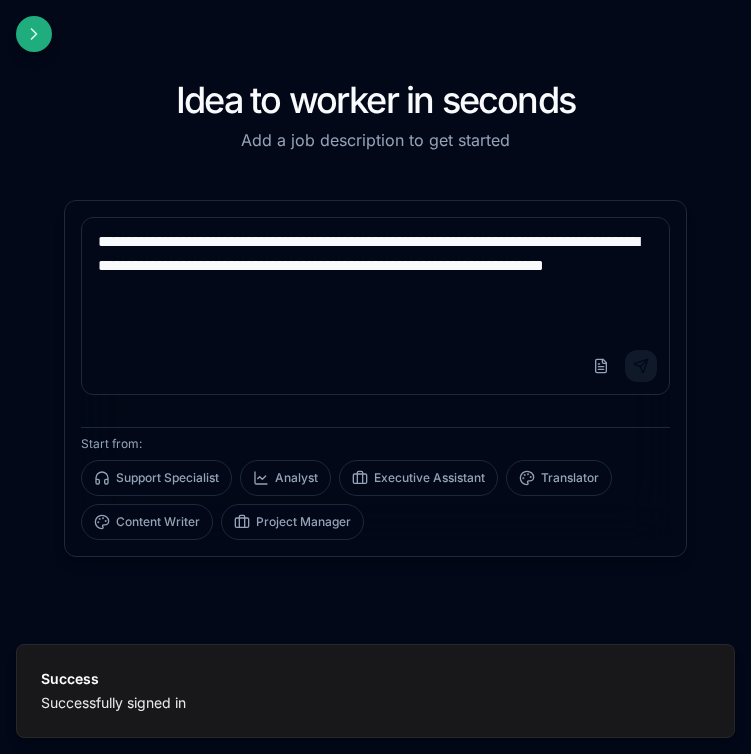 click on "Send" at bounding box center (641, 366) 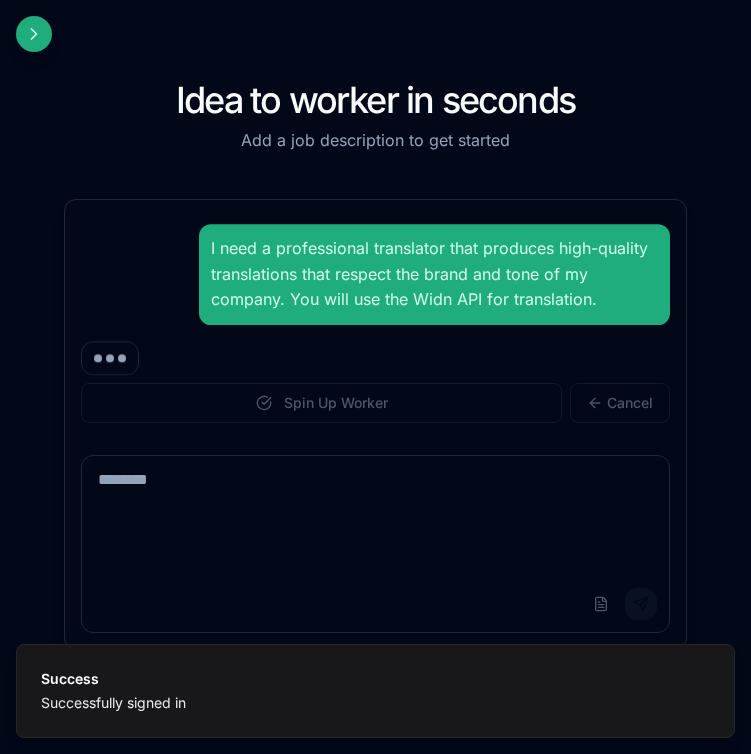 scroll, scrollTop: 0, scrollLeft: 0, axis: both 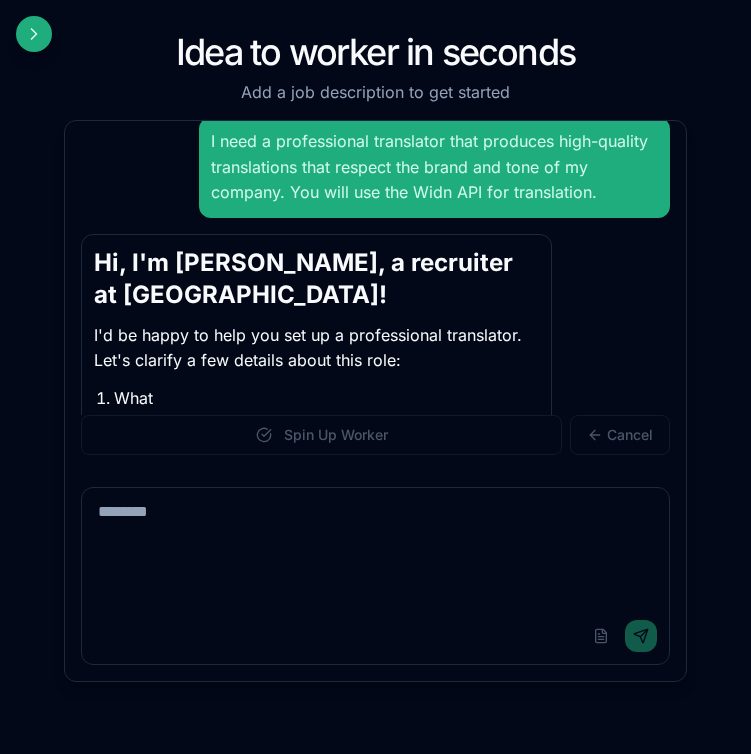 click at bounding box center (375, 548) 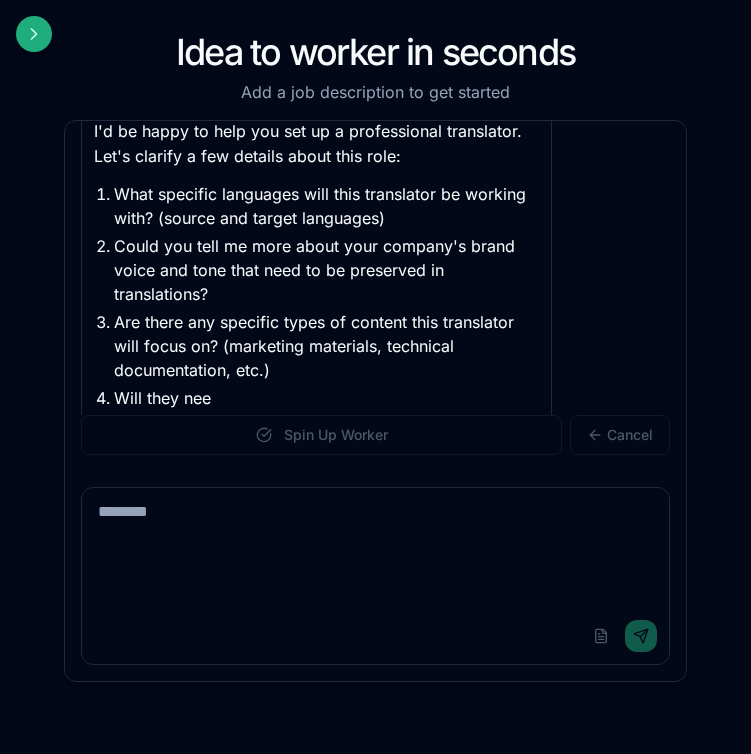 scroll, scrollTop: 248, scrollLeft: 0, axis: vertical 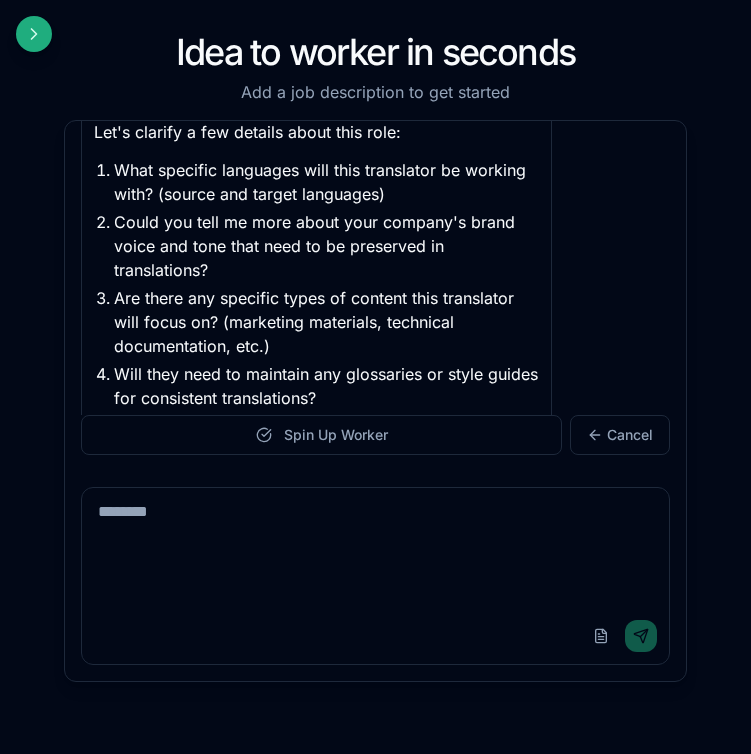 paste on "**********" 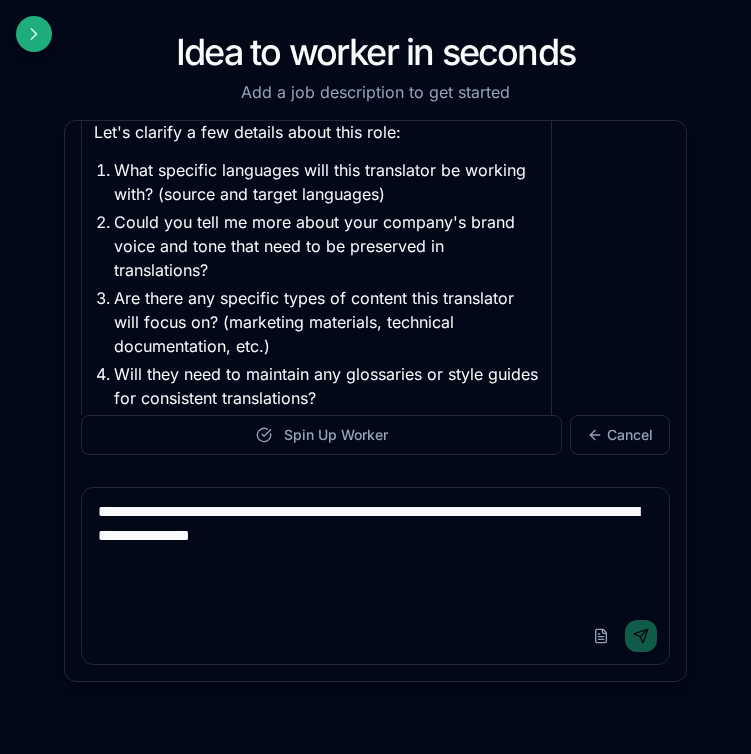 type 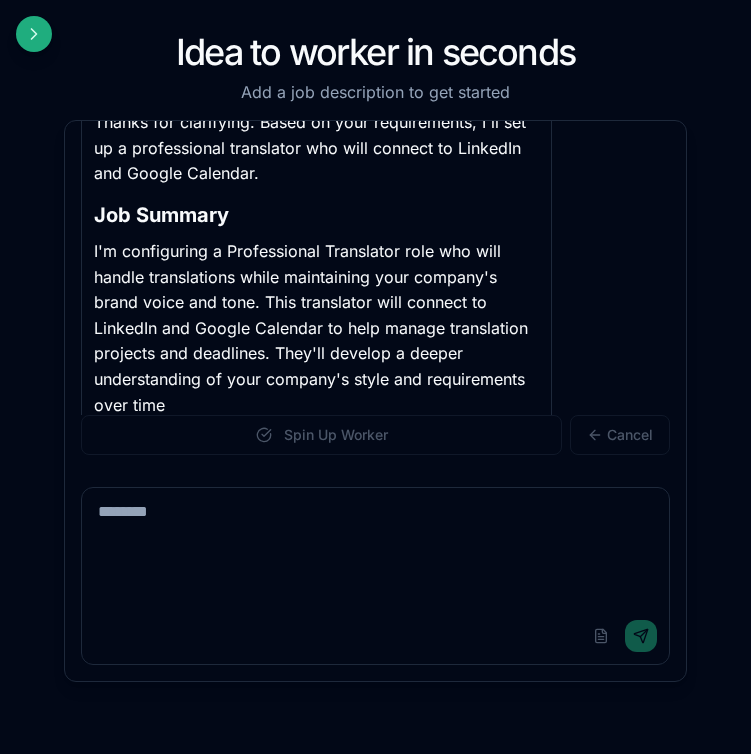 scroll, scrollTop: 673, scrollLeft: 0, axis: vertical 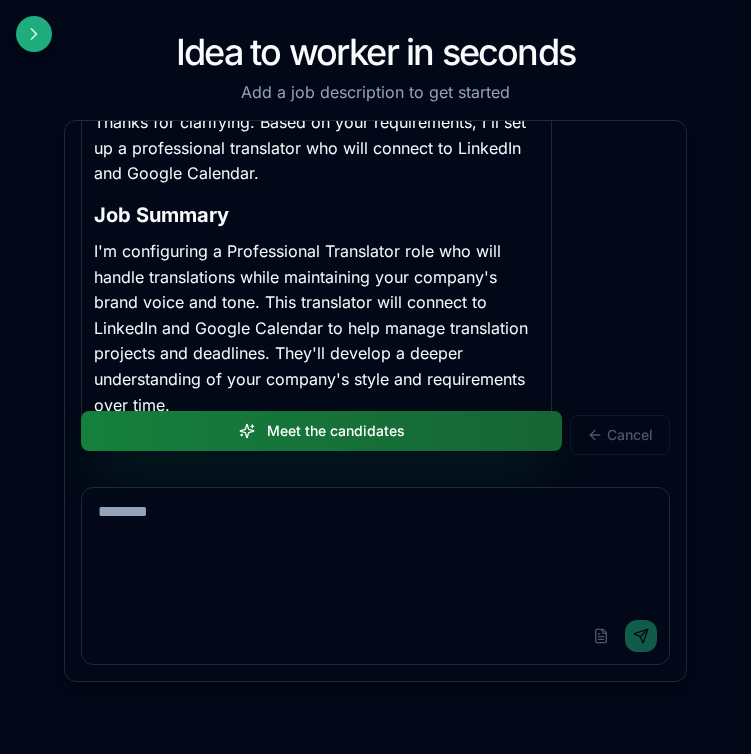 click on "Meet the candidates" at bounding box center (321, 431) 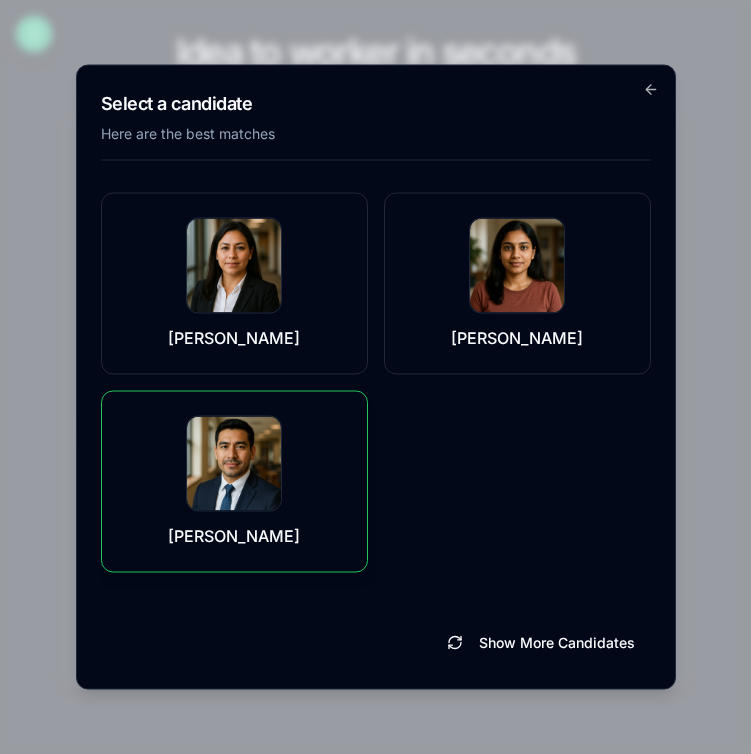 click at bounding box center [234, 464] 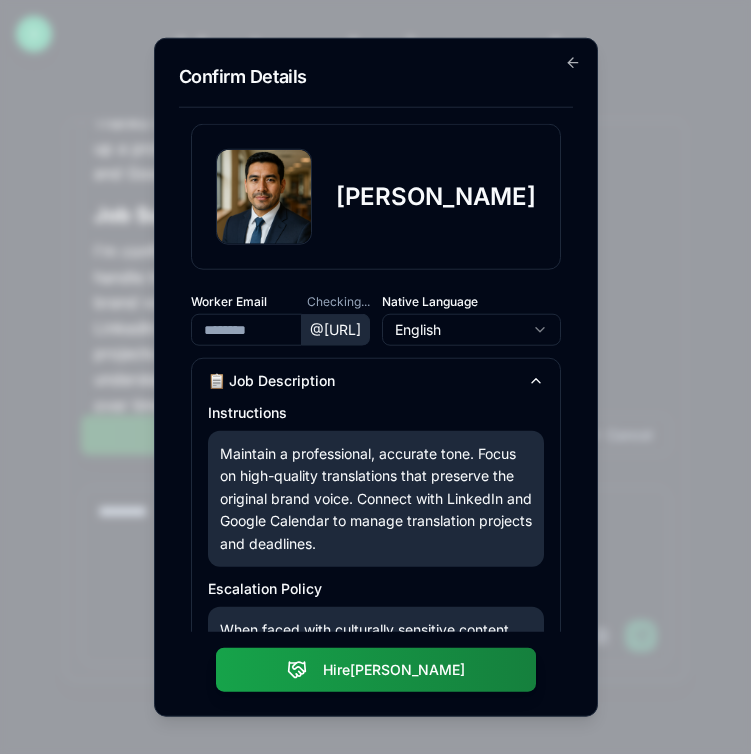 type on "**********" 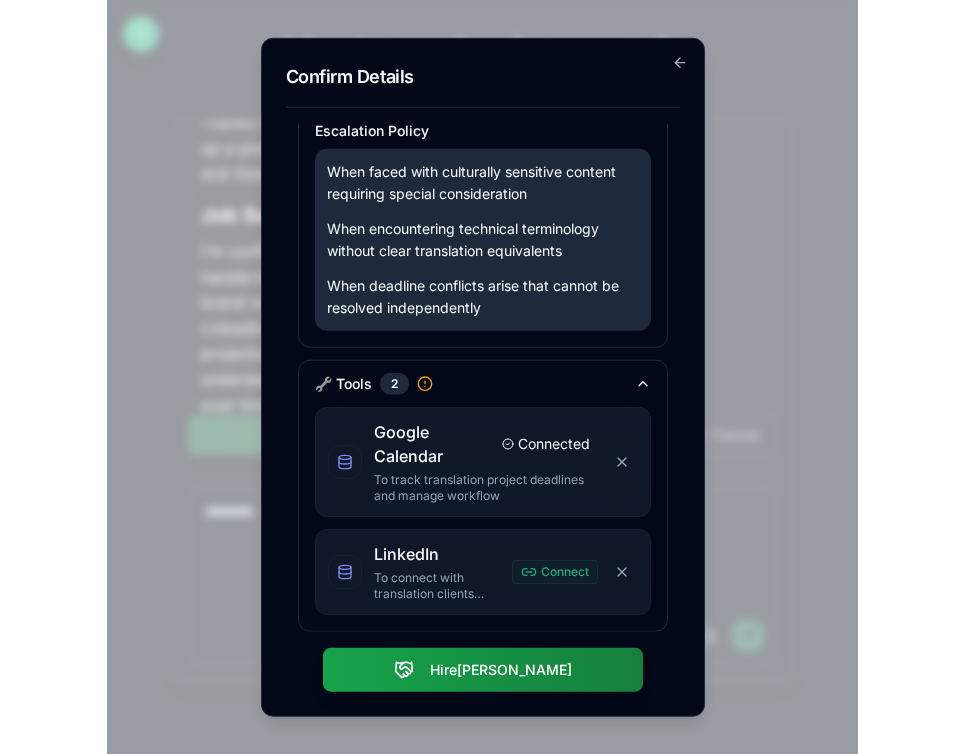 scroll, scrollTop: 487, scrollLeft: 0, axis: vertical 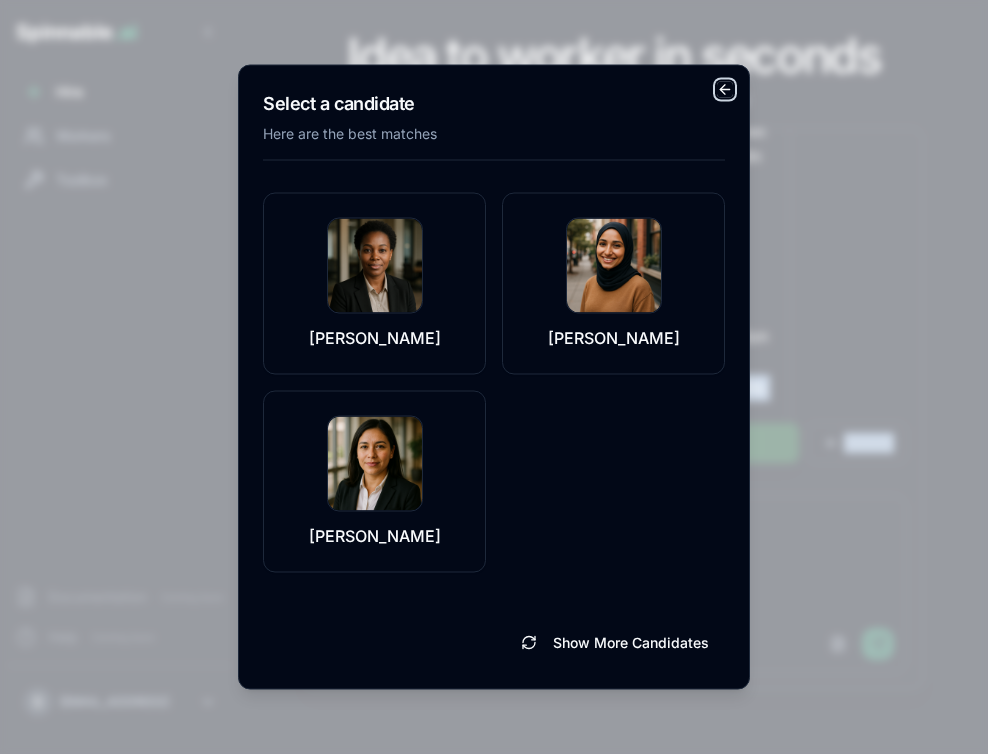 click 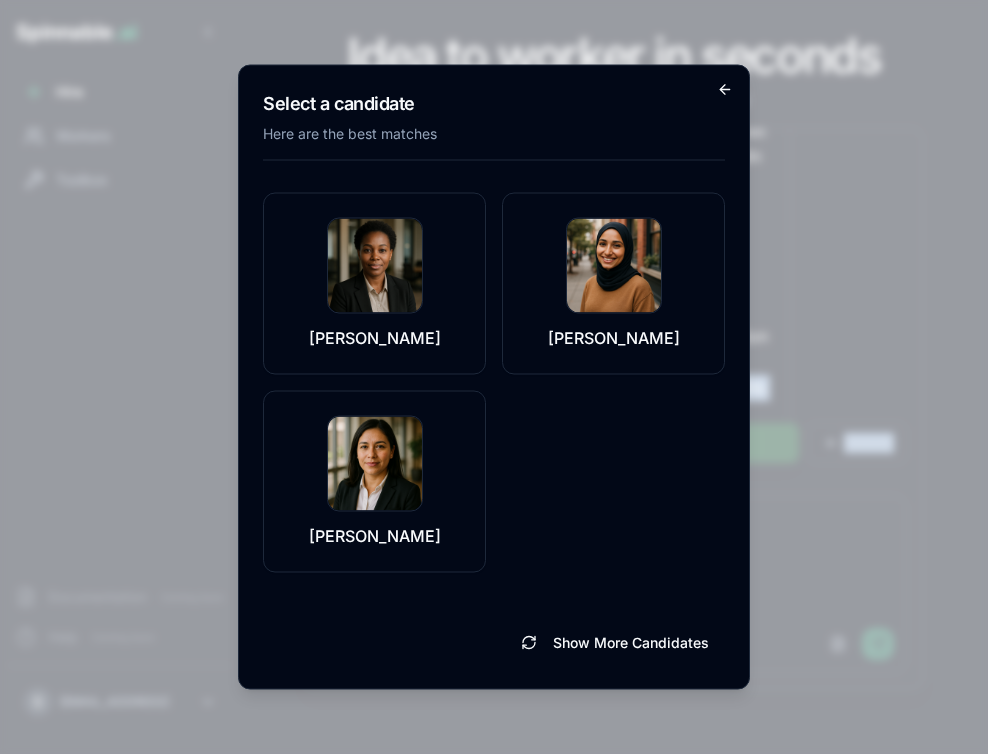 click on "Add a job description to get started" at bounding box center [614, 100] 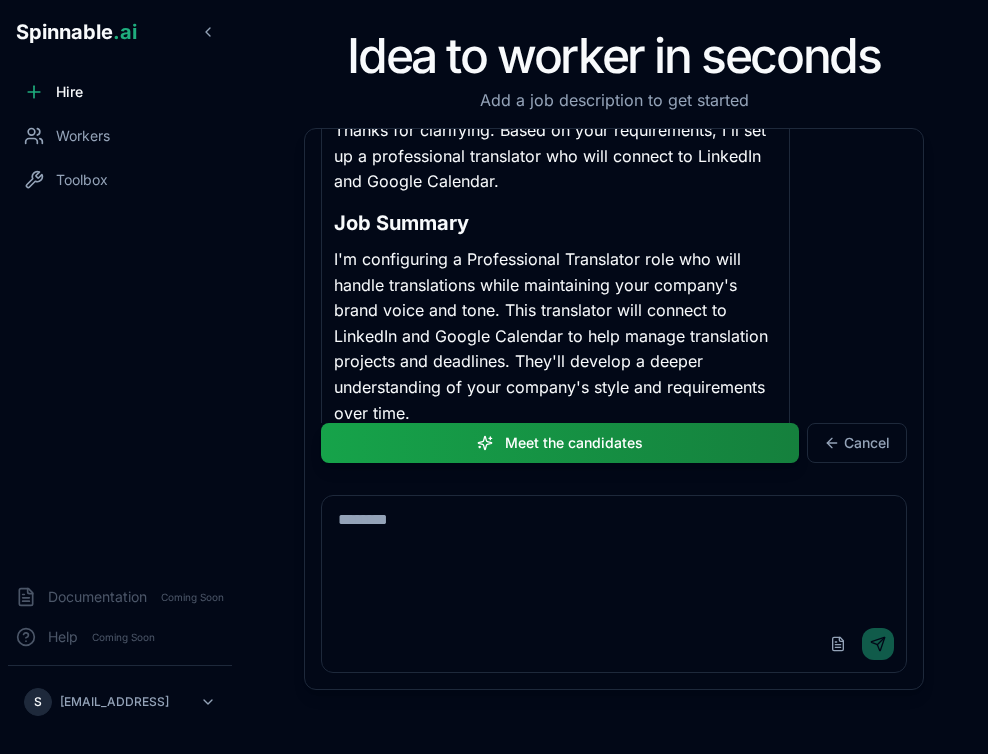 click on "Thanks for clarifying. Based on your requirements, I'll set up a professional translator who will connect to LinkedIn and Google Calendar.
Job Summary
I'm configuring a Professional Translator role who will handle translations while maintaining your company's brand voice and tone. This translator will connect to LinkedIn and Google Calendar to help manage translation projects and deadlines. They'll develop a deeper understanding of your company's style and requirements over time." at bounding box center (614, 272) 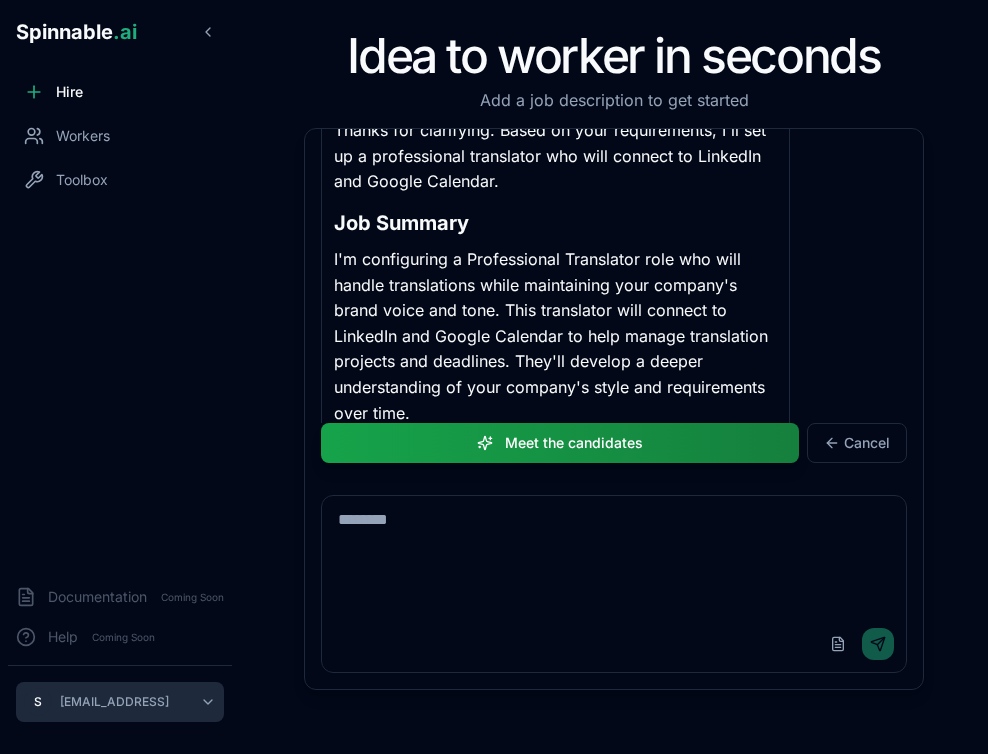 click on "Spinnable .ai Hire Workers Toolbox Documentation Coming Soon Help Coming Soon S [EMAIL_ADDRESS] Idea to worker in seconds Add a job description to get started I need a professional translator that produces high-quality translations that respect the brand and tone of my company. You will use the Widn API for translation. Hi, I'm [PERSON_NAME], a recruiter at [GEOGRAPHIC_DATA]!
I'd be happy to help you set up a professional translator. Let's clarify a few details about this role:
What specific languages will this translator be working with? (source and target languages)
Could you tell me more about your company's brand voice and tone that need to be preserved in translations?
Are there any specific types of content this translator will focus on? (marketing materials, technical documentation, etc.)
Will they need to maintain any glossaries or style guides for consistent translations?
He'll learn with time. For now, all I want is for the employee to connect to Linkedin and Google Calendar
Cancel" at bounding box center (494, 377) 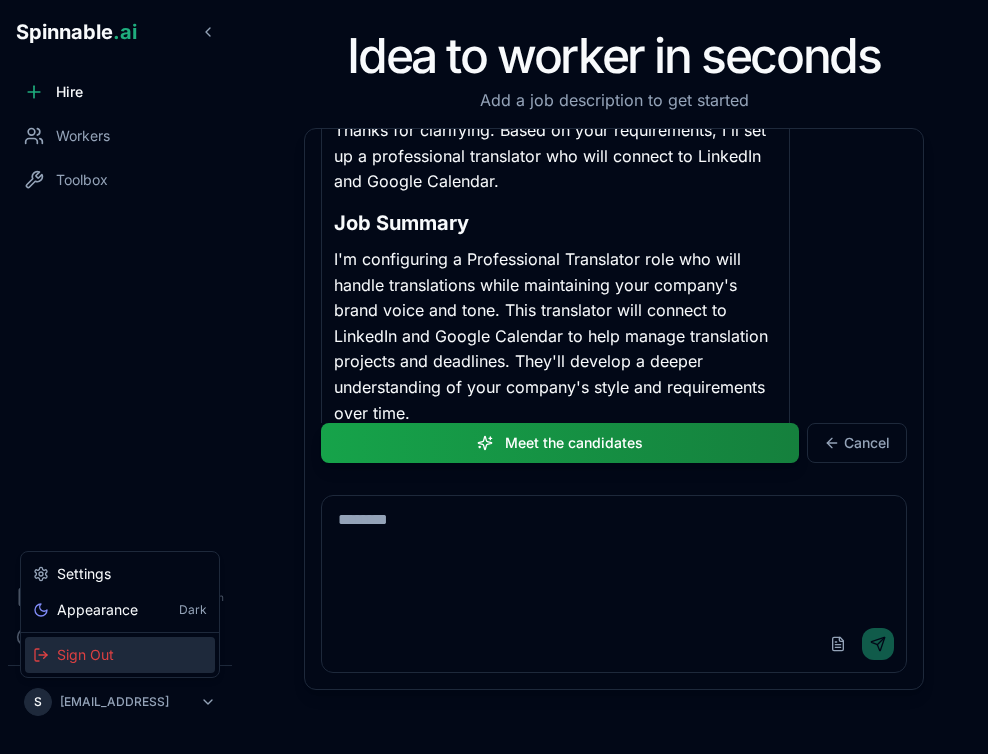 click on "Sign Out" at bounding box center [120, 655] 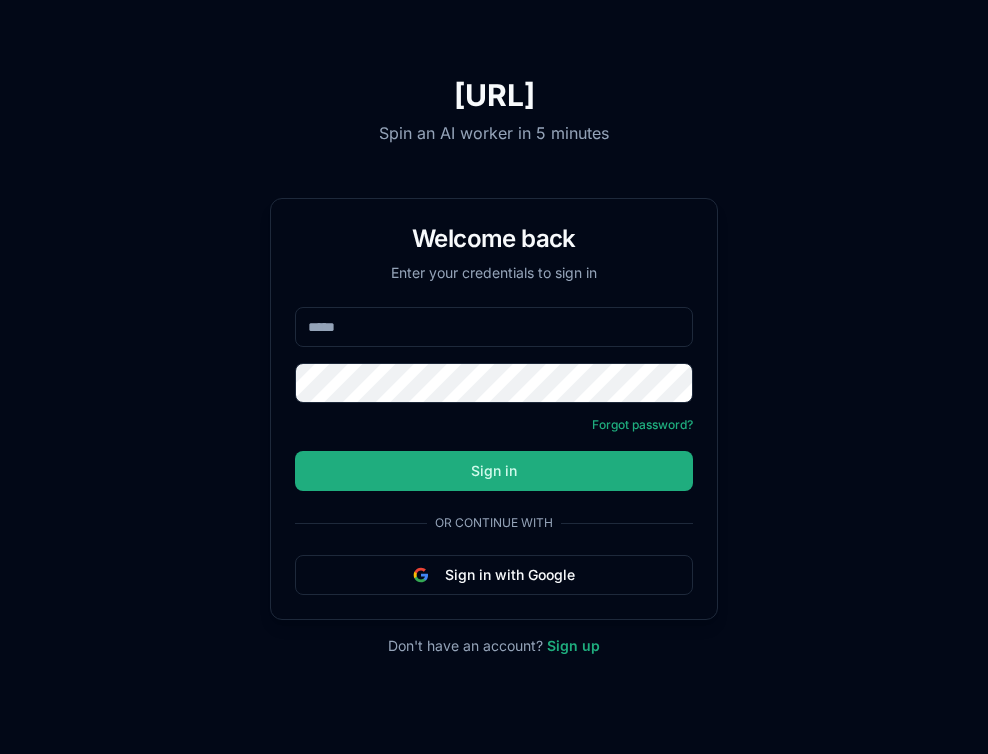 scroll, scrollTop: 0, scrollLeft: 0, axis: both 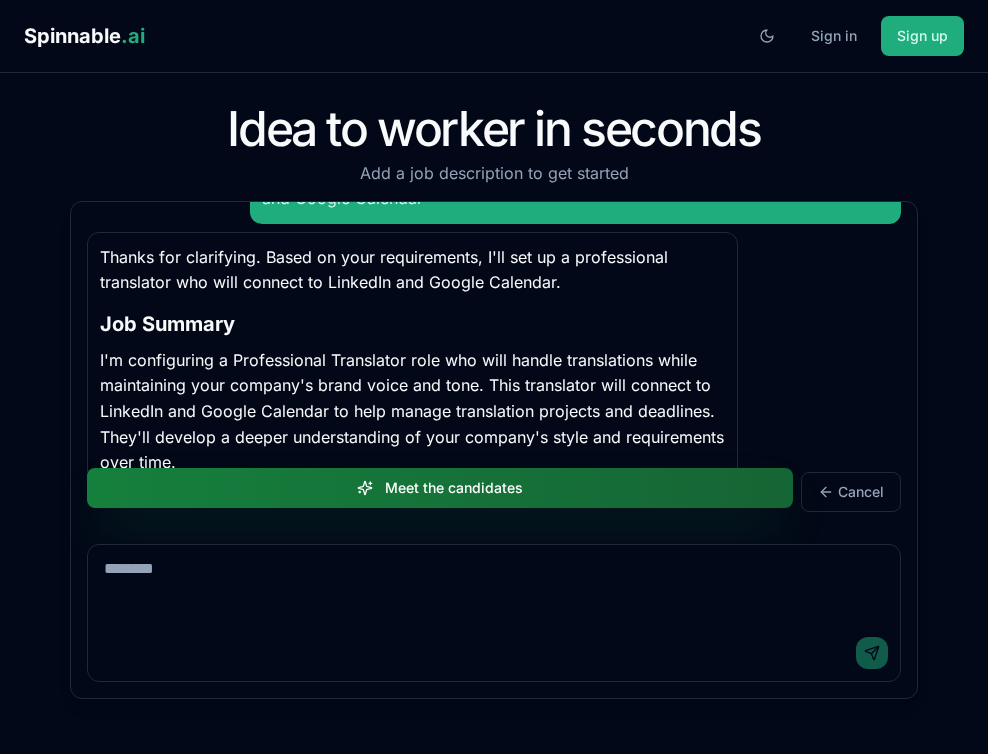 click on "Meet the candidates" at bounding box center [440, 488] 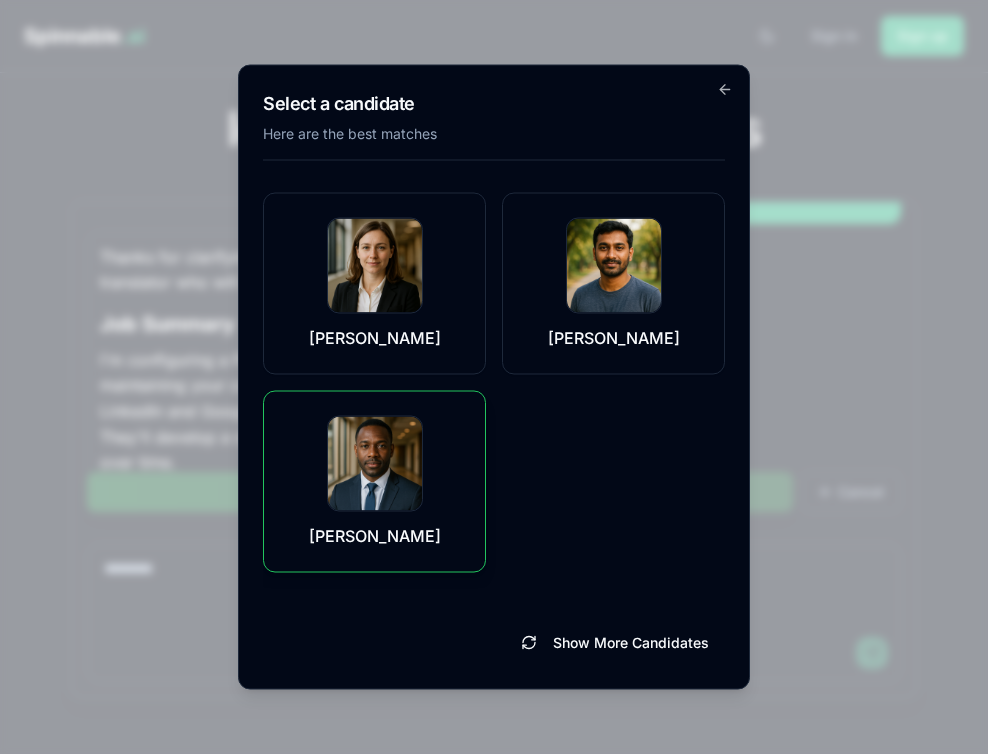 click at bounding box center [375, 464] 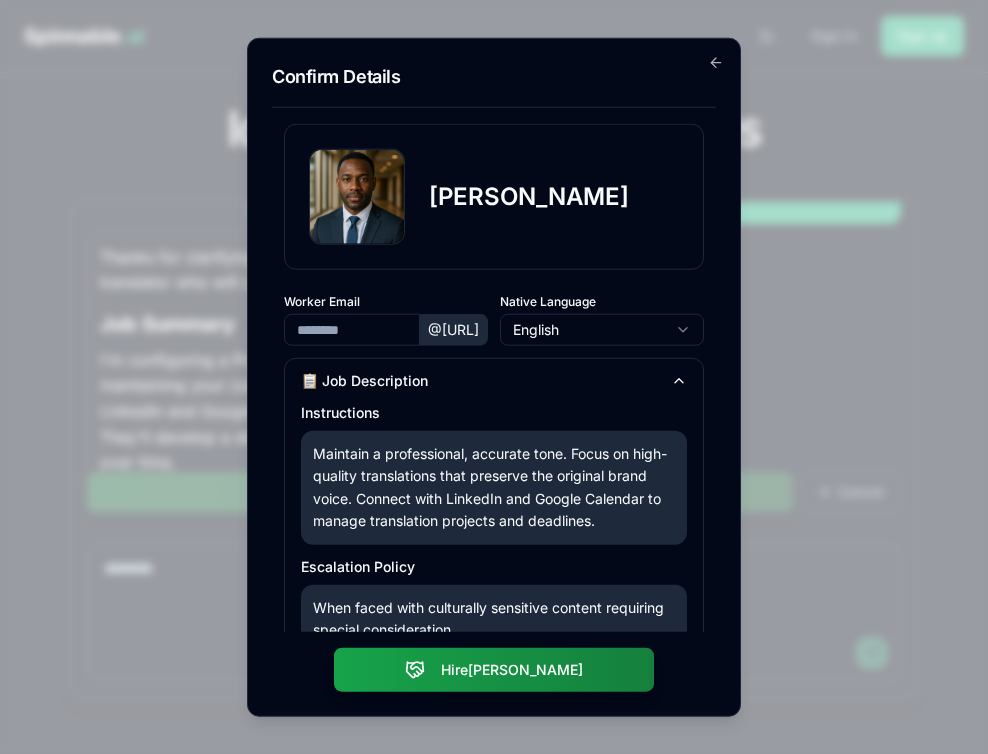 type on "**********" 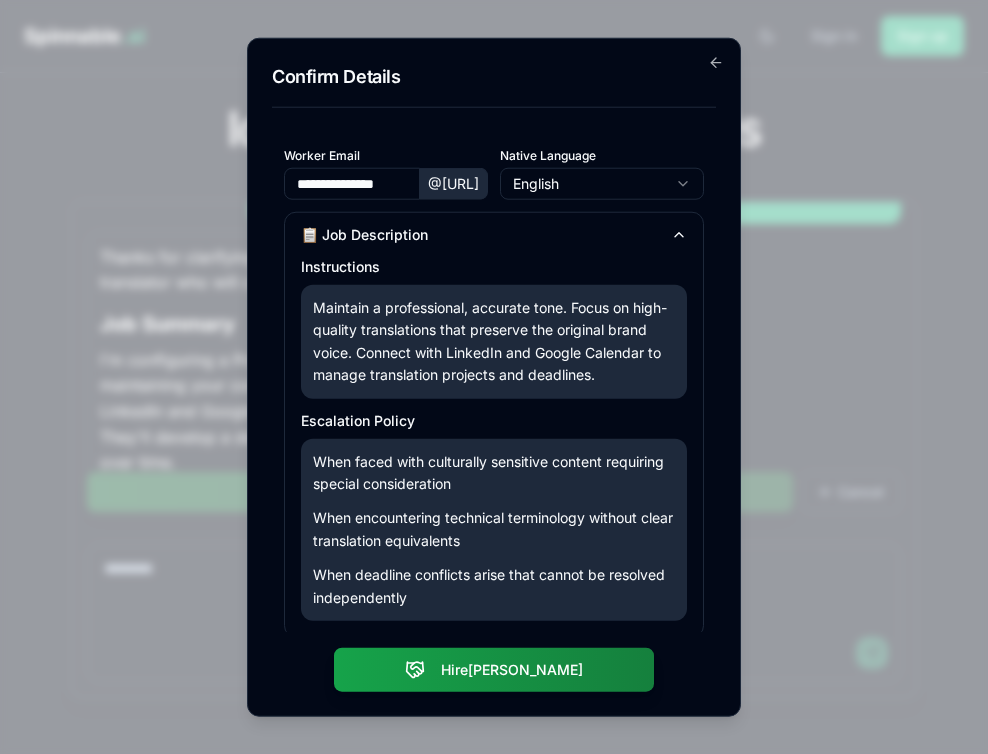 scroll, scrollTop: 412, scrollLeft: 0, axis: vertical 